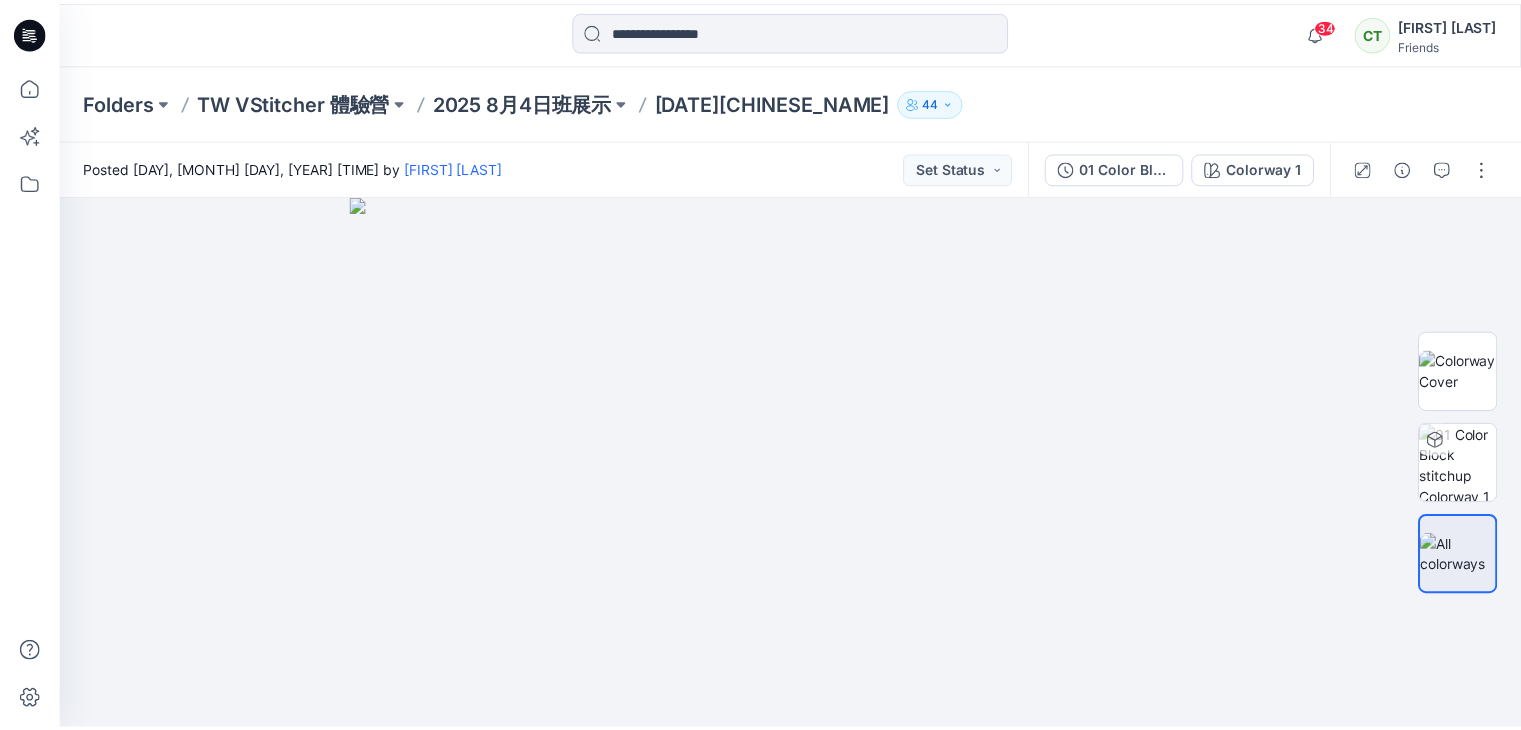 scroll, scrollTop: 0, scrollLeft: 0, axis: both 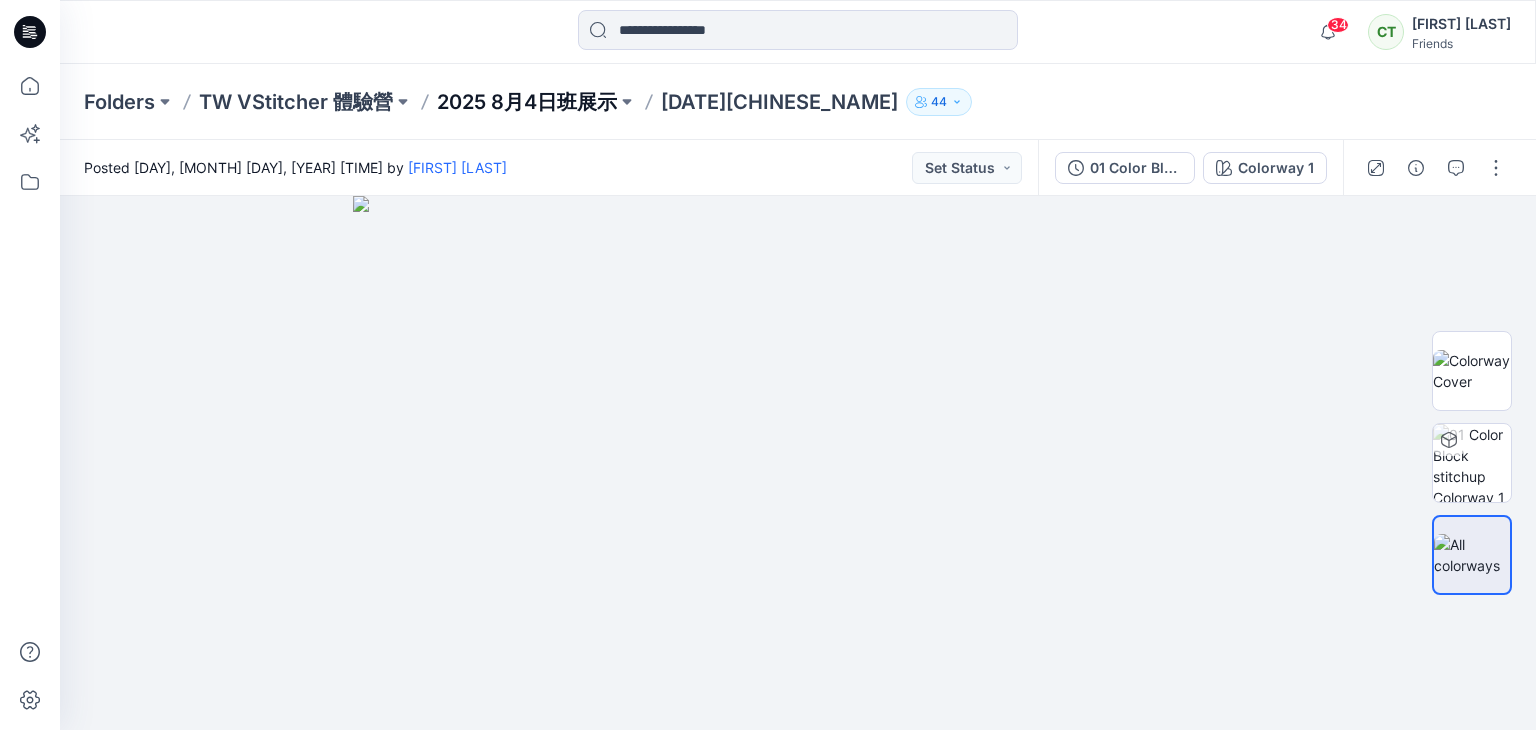 click on "2025 8月4日班展示" at bounding box center (527, 102) 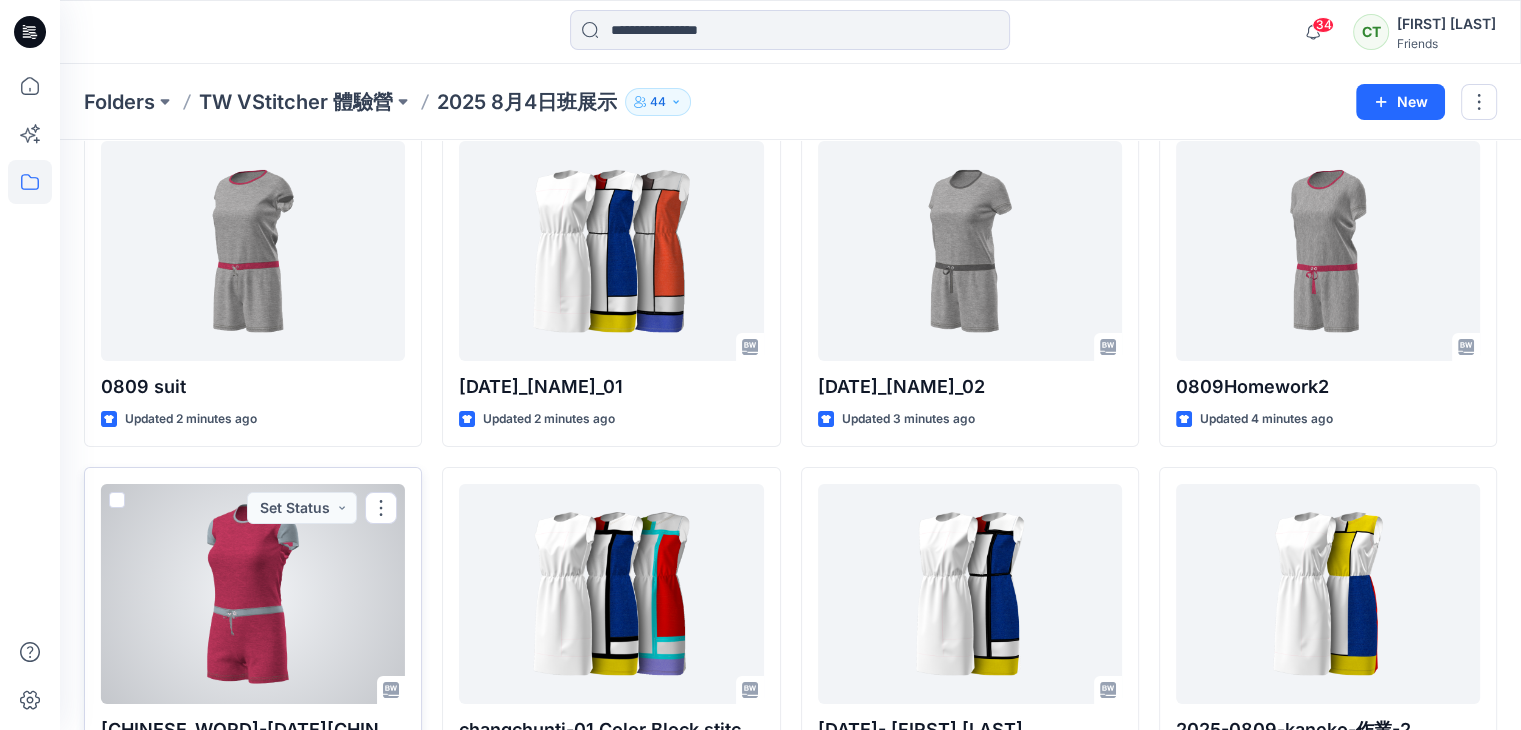 scroll, scrollTop: 0, scrollLeft: 0, axis: both 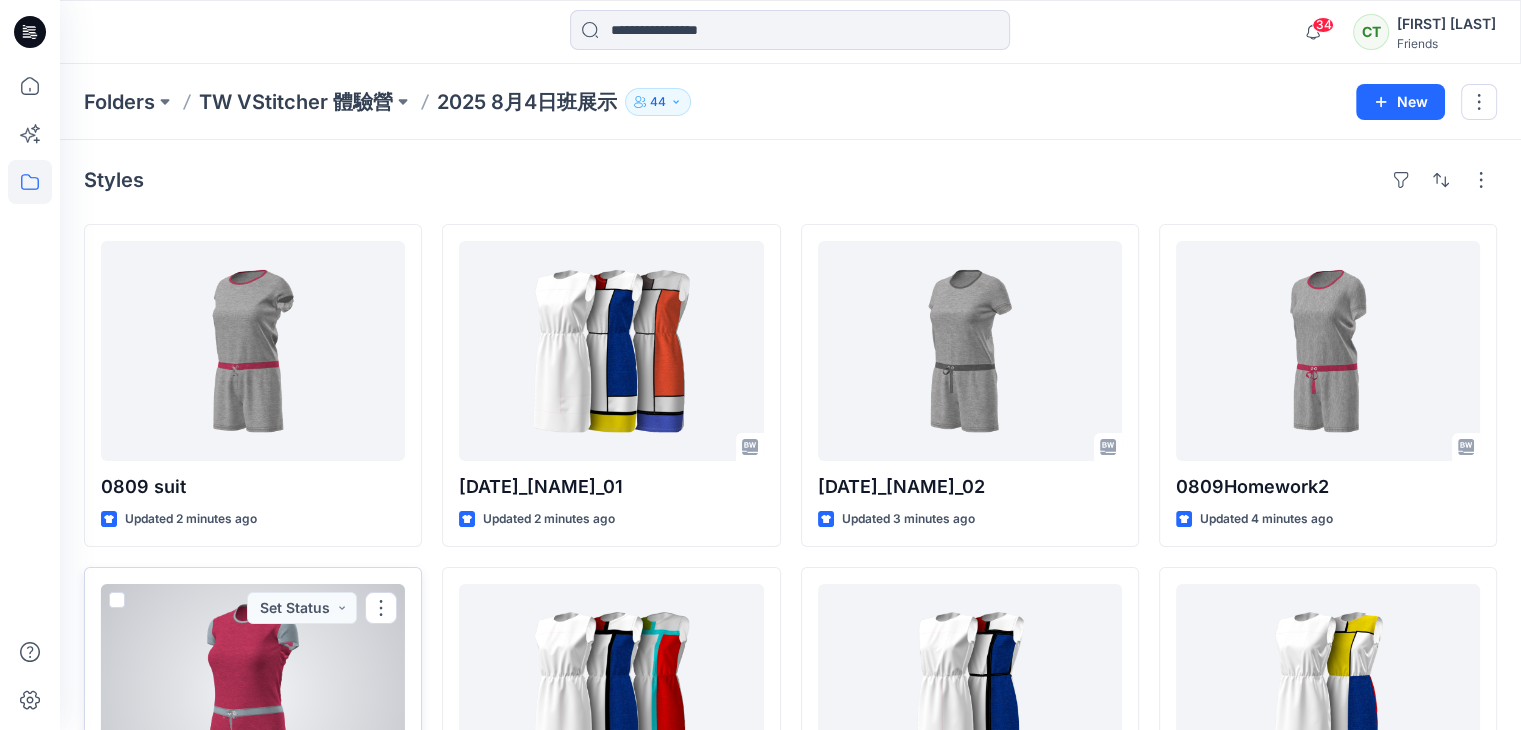 click at bounding box center (253, 694) 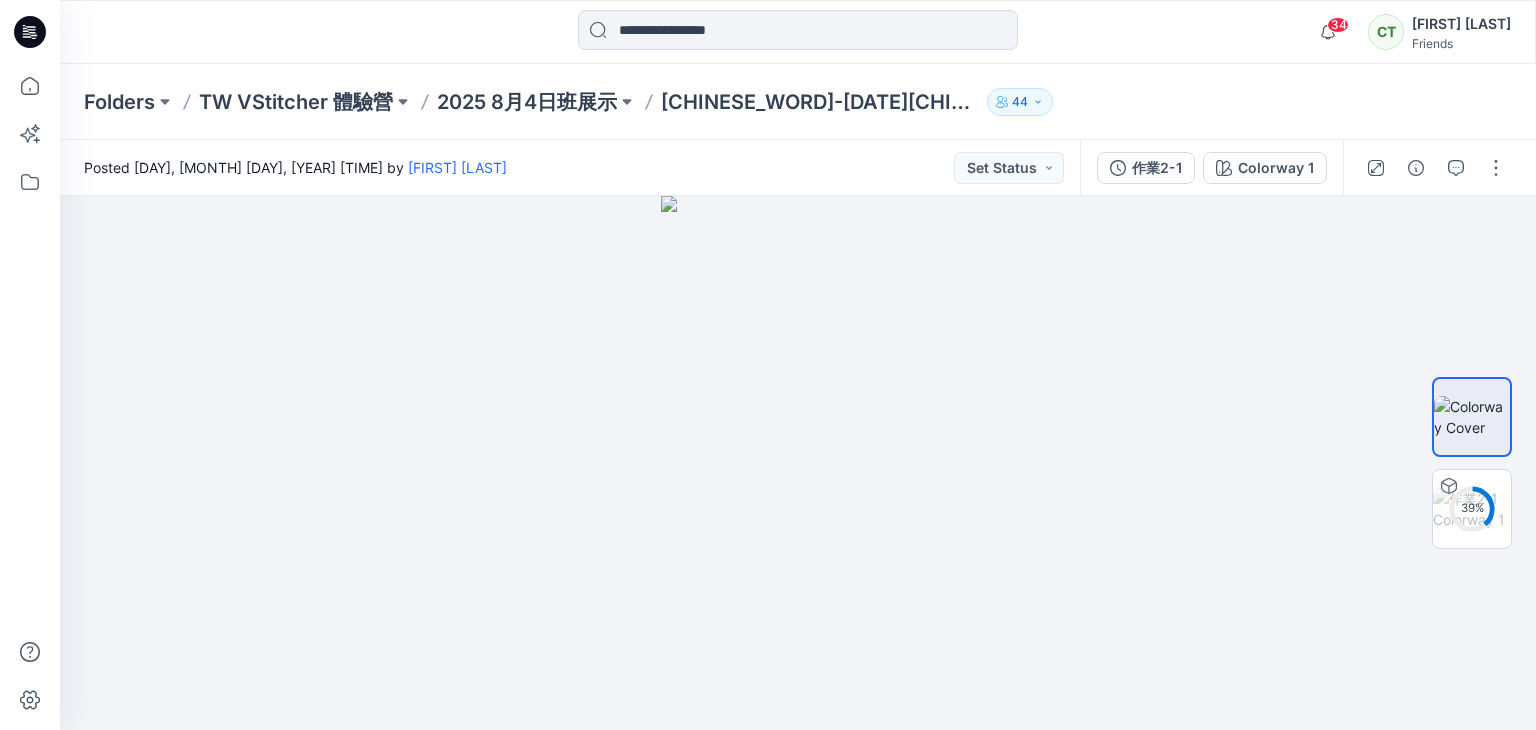 click on "Posted Saturday, August 09, 2025 08:48 by   Chihao Tseng   Set Status" at bounding box center [570, 167] 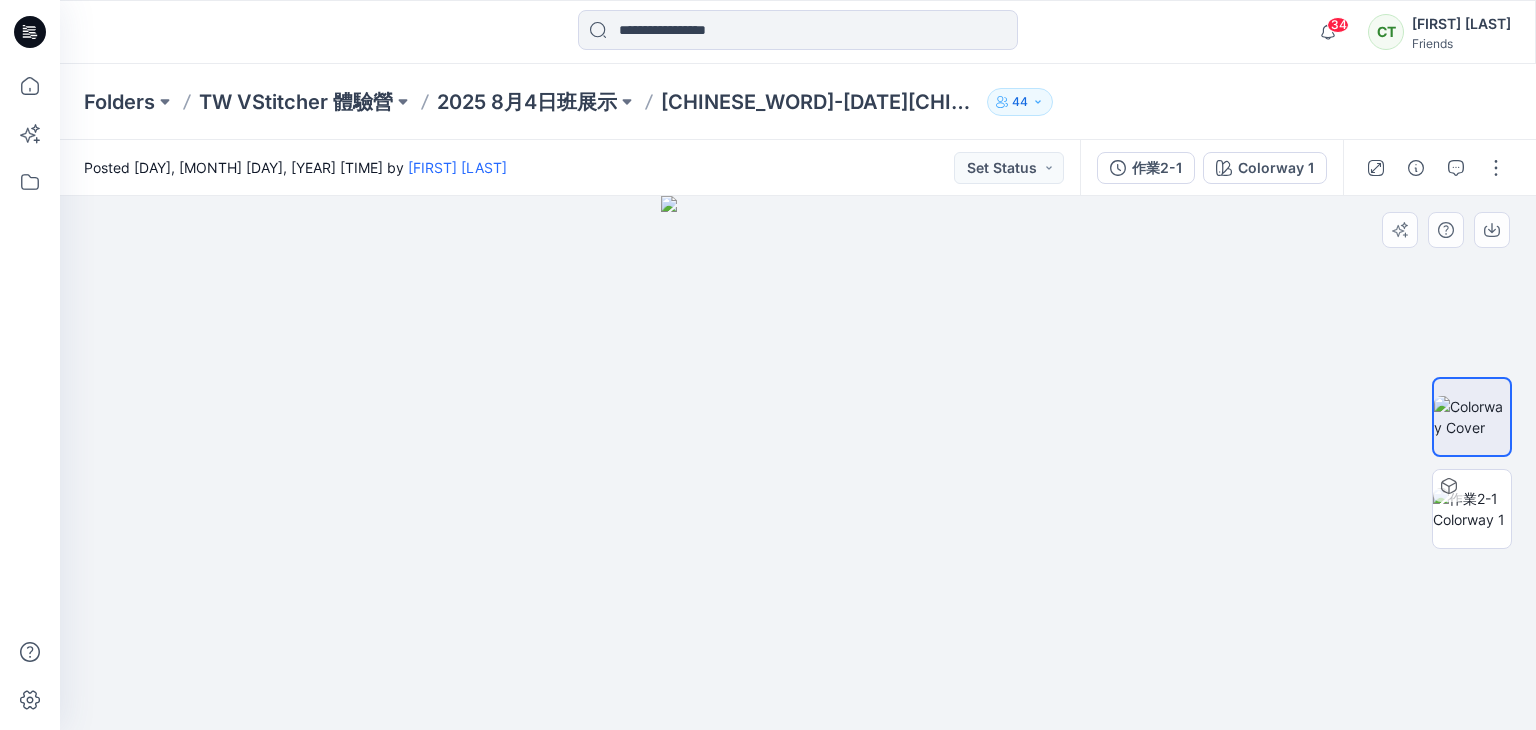 drag, startPoint x: 829, startPoint y: 480, endPoint x: 928, endPoint y: 473, distance: 99.24717 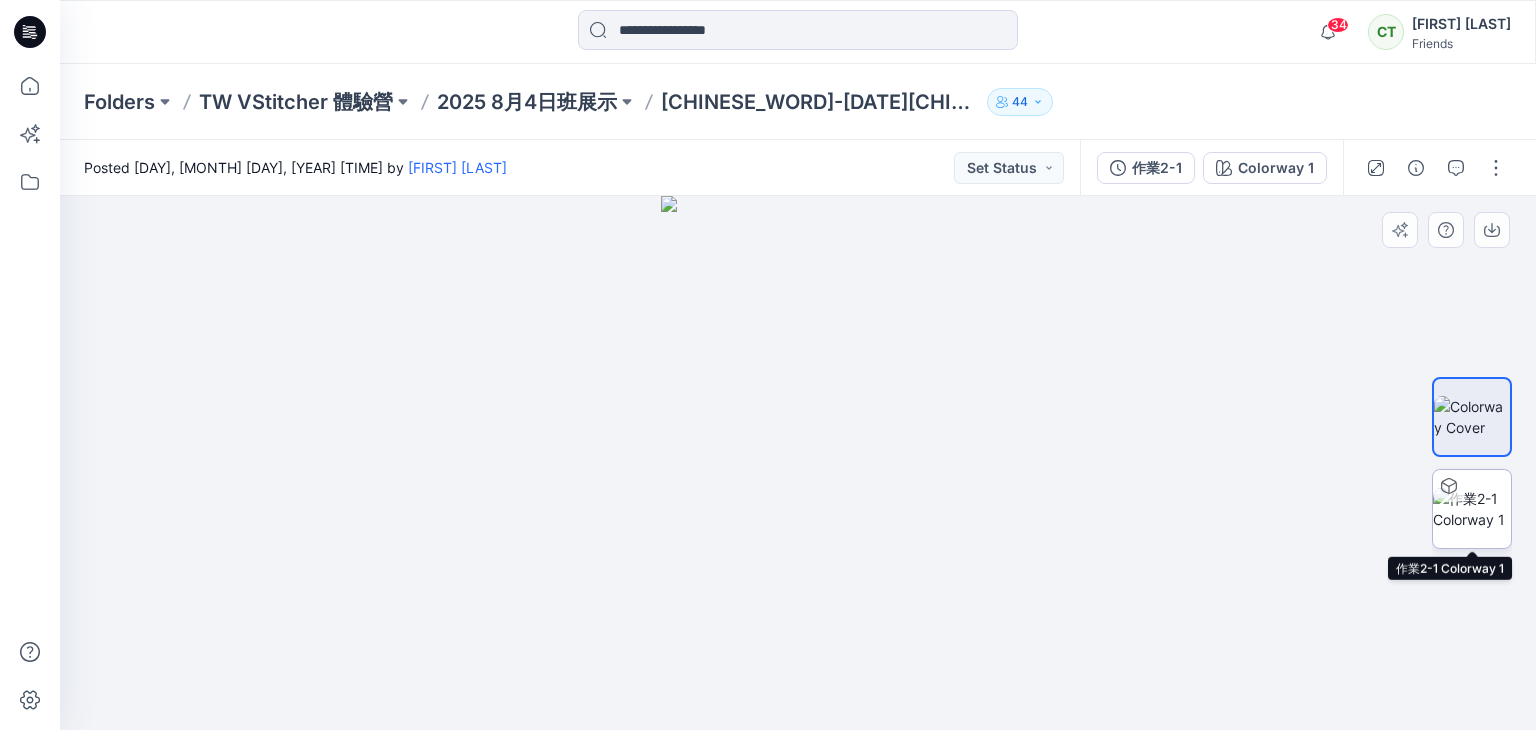 click at bounding box center [1472, 509] 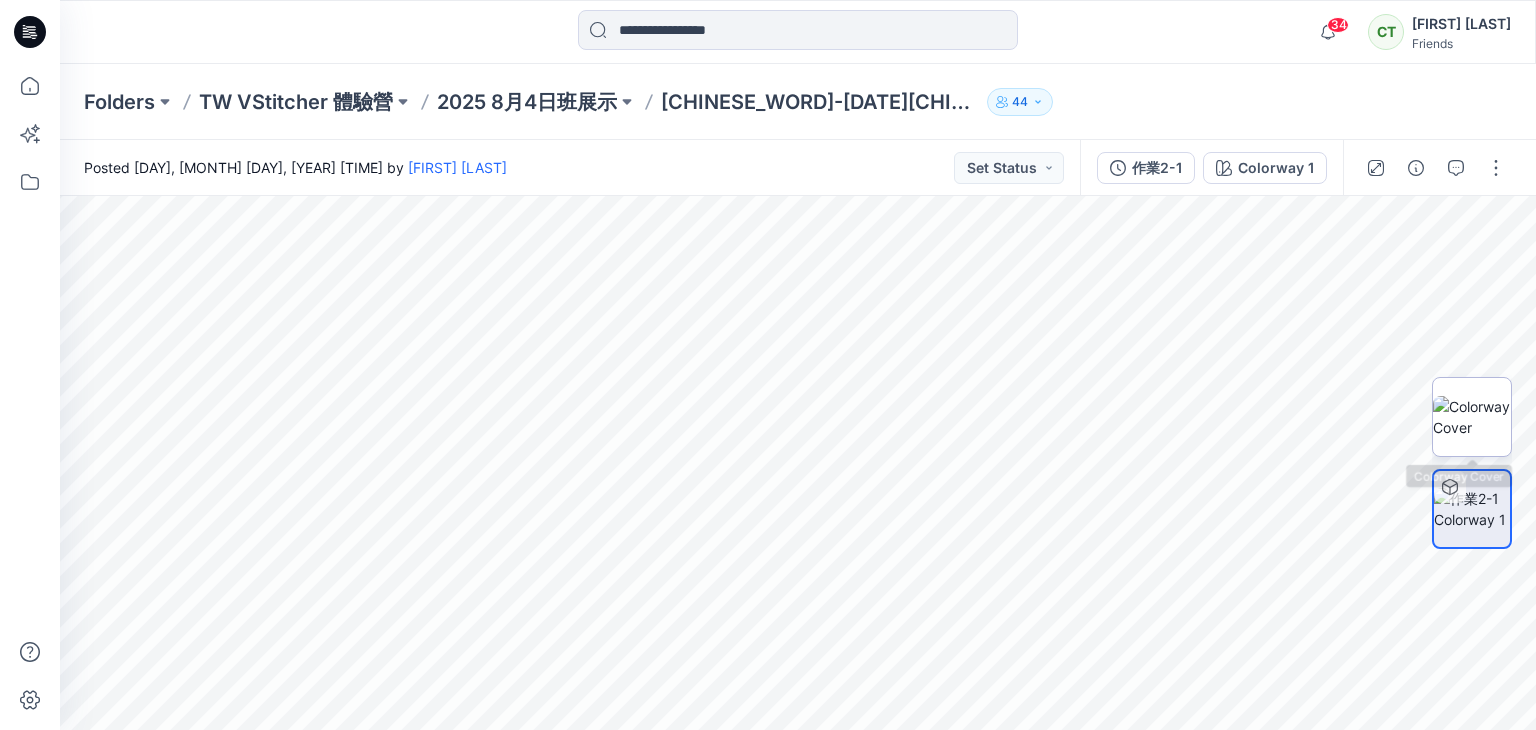 click at bounding box center (1472, 417) 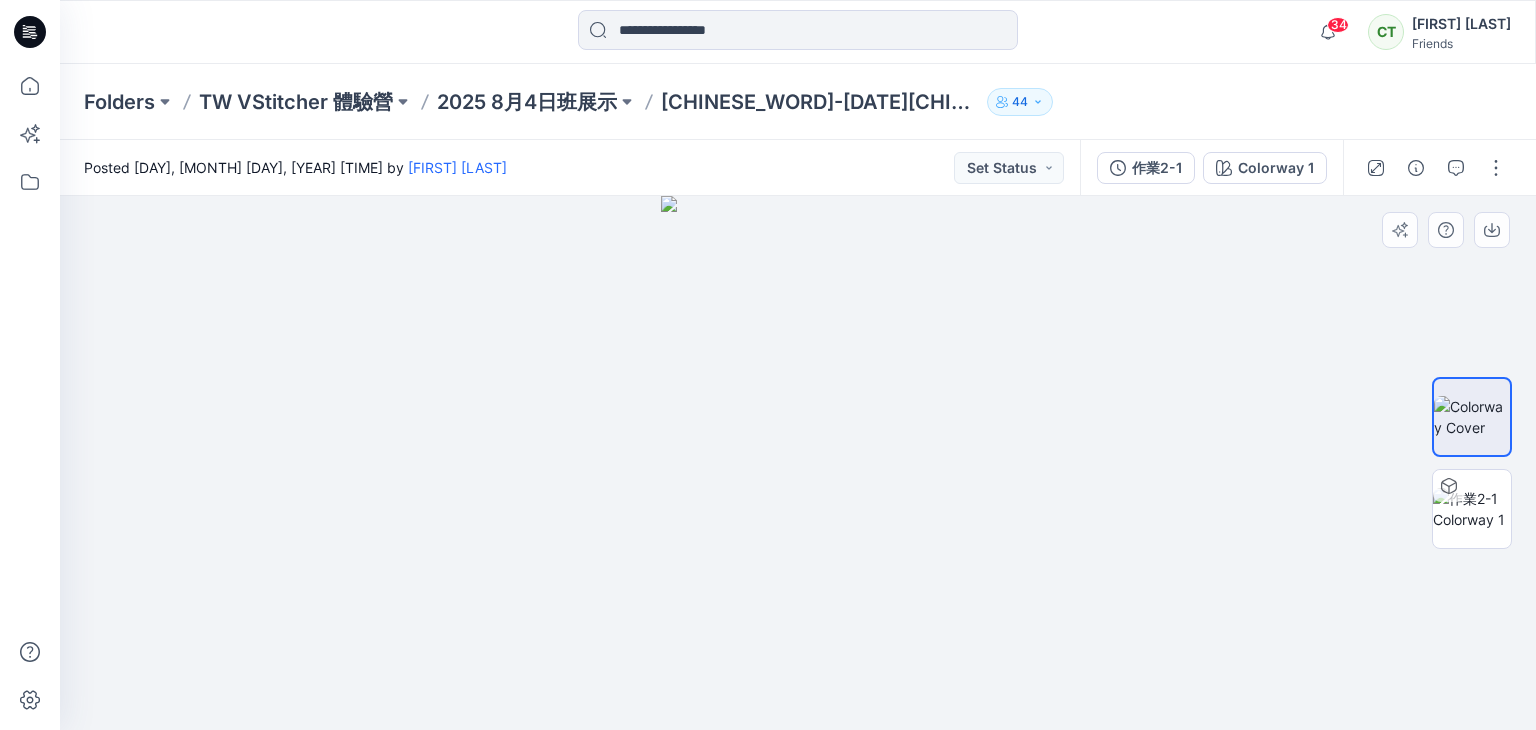 drag, startPoint x: 745, startPoint y: 373, endPoint x: 628, endPoint y: 373, distance: 117 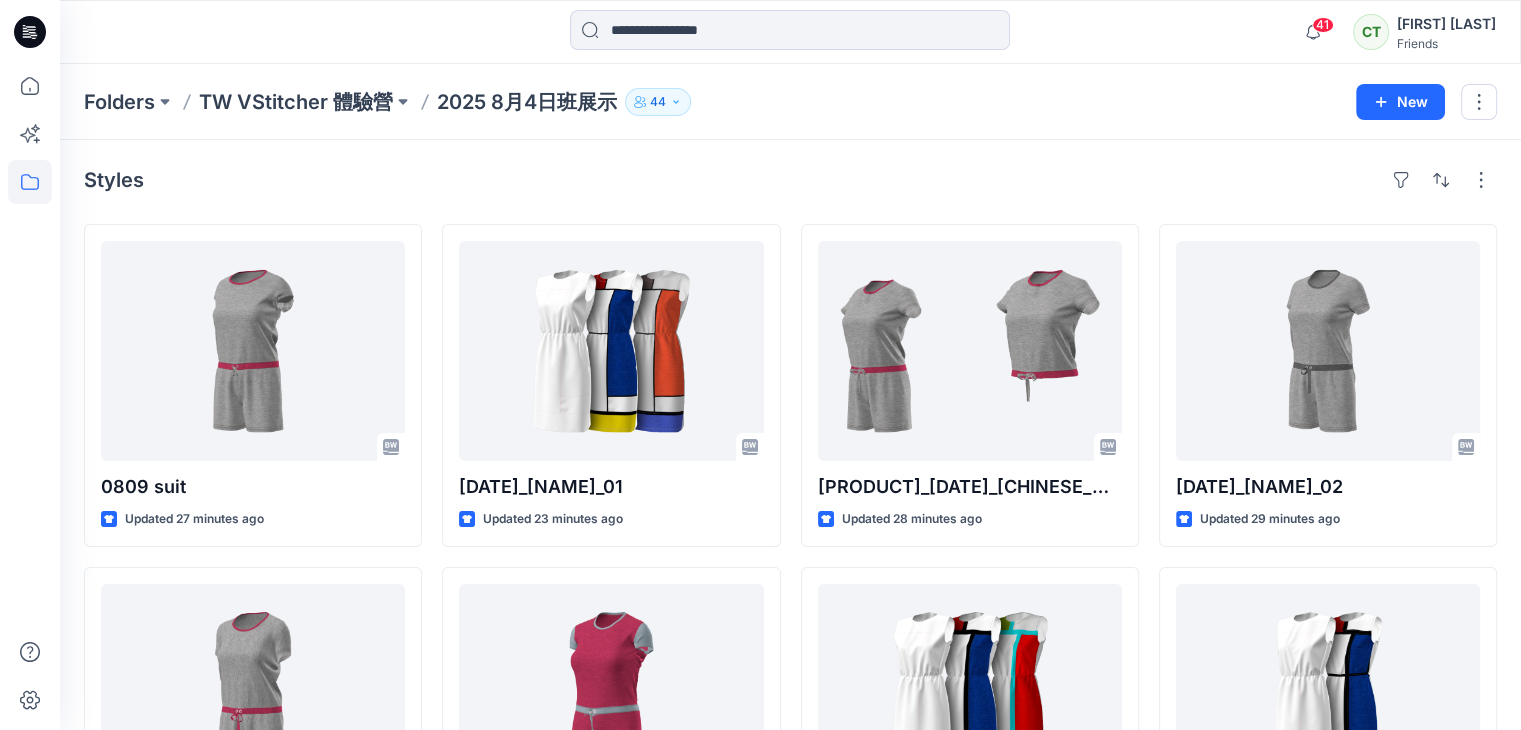 click on "Styles" at bounding box center [790, 180] 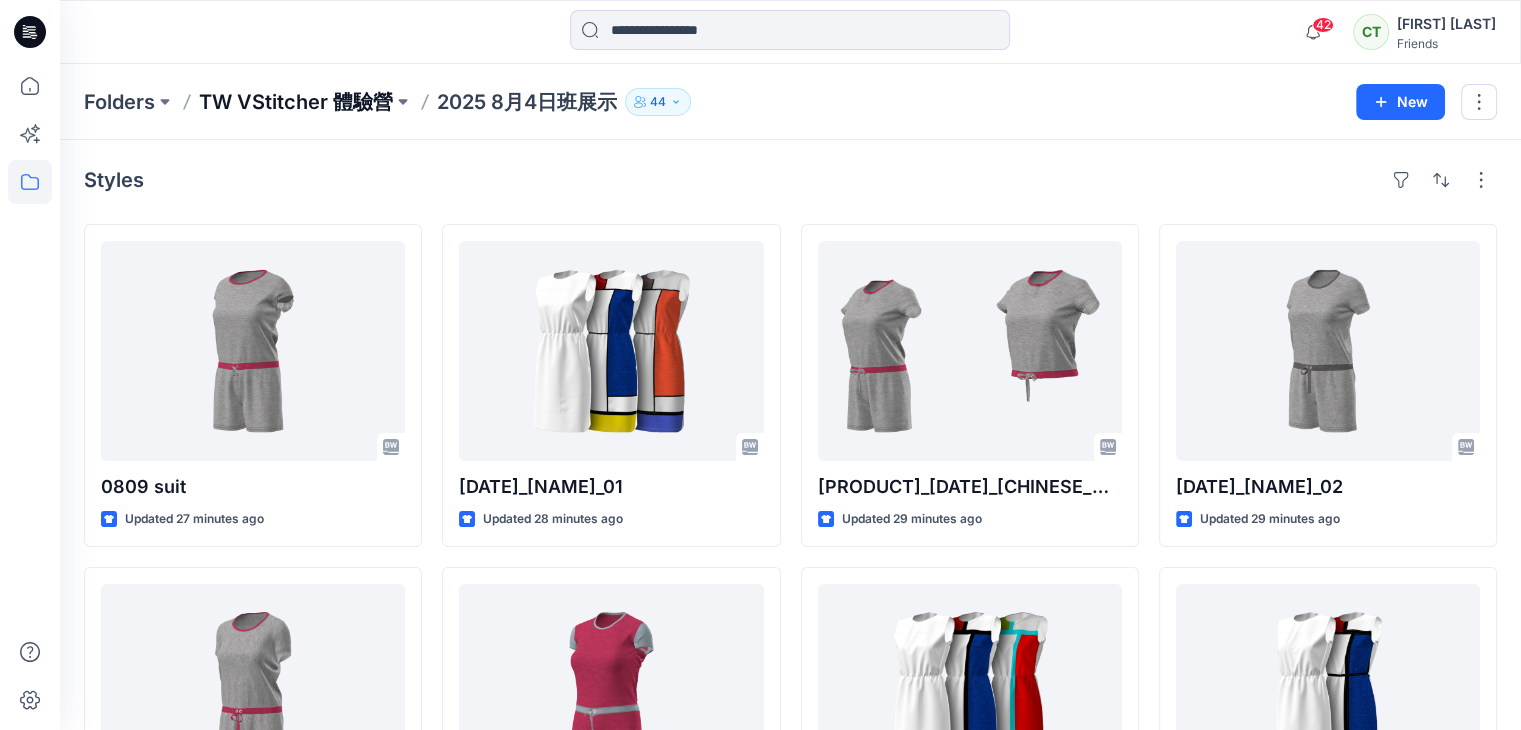 click on "TW VStitcher 體驗營" at bounding box center (296, 102) 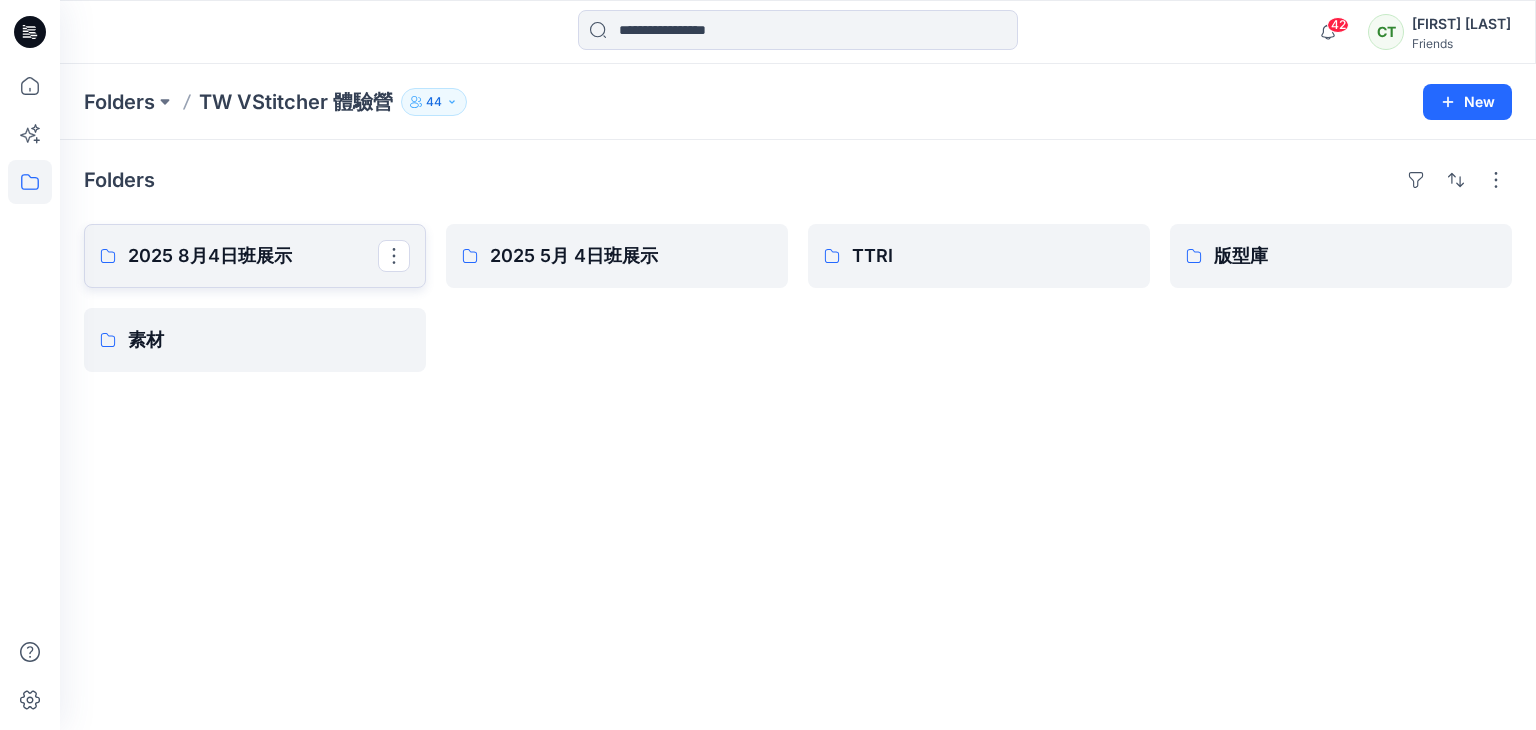 click on "2025 8月4日班展示" at bounding box center [253, 256] 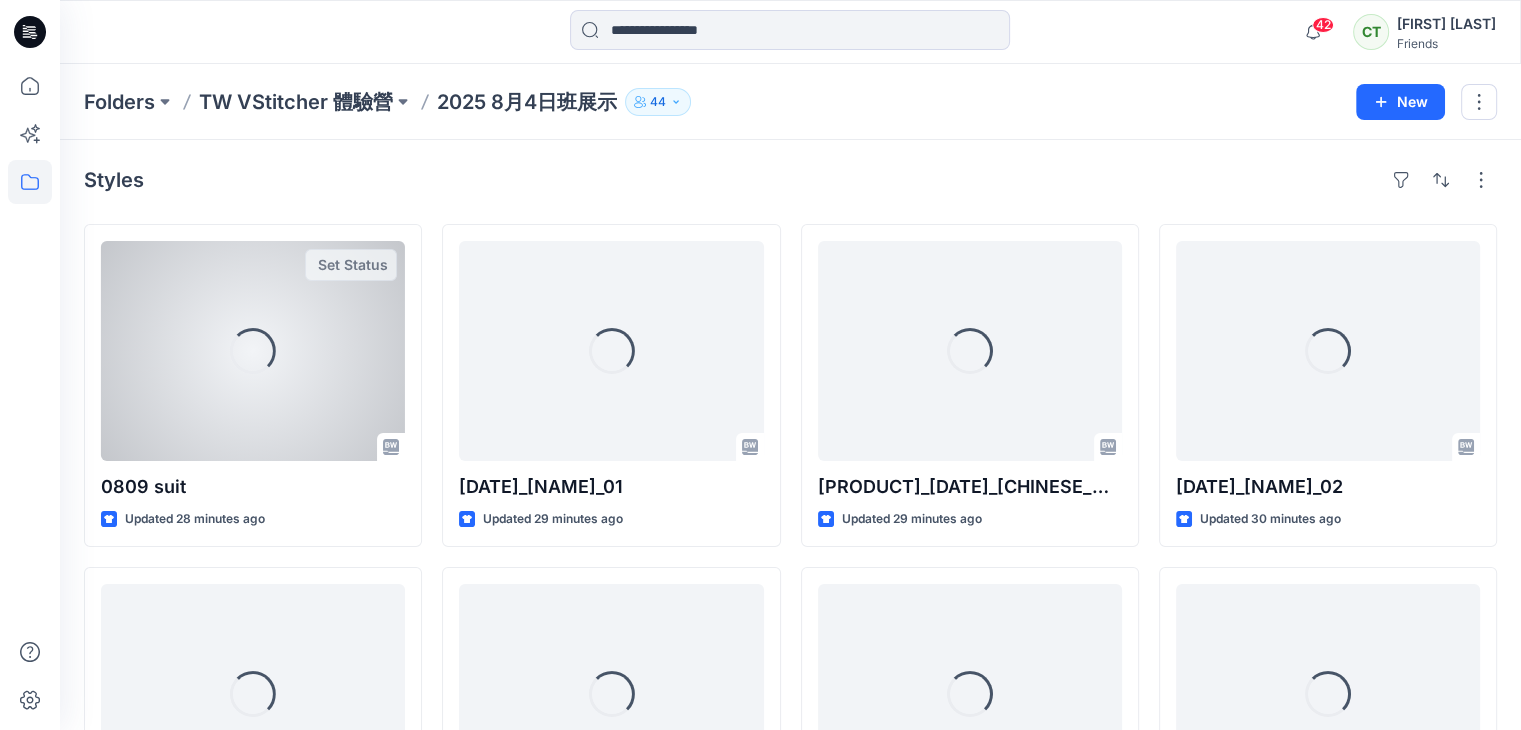 click on "Loading..." at bounding box center (253, 351) 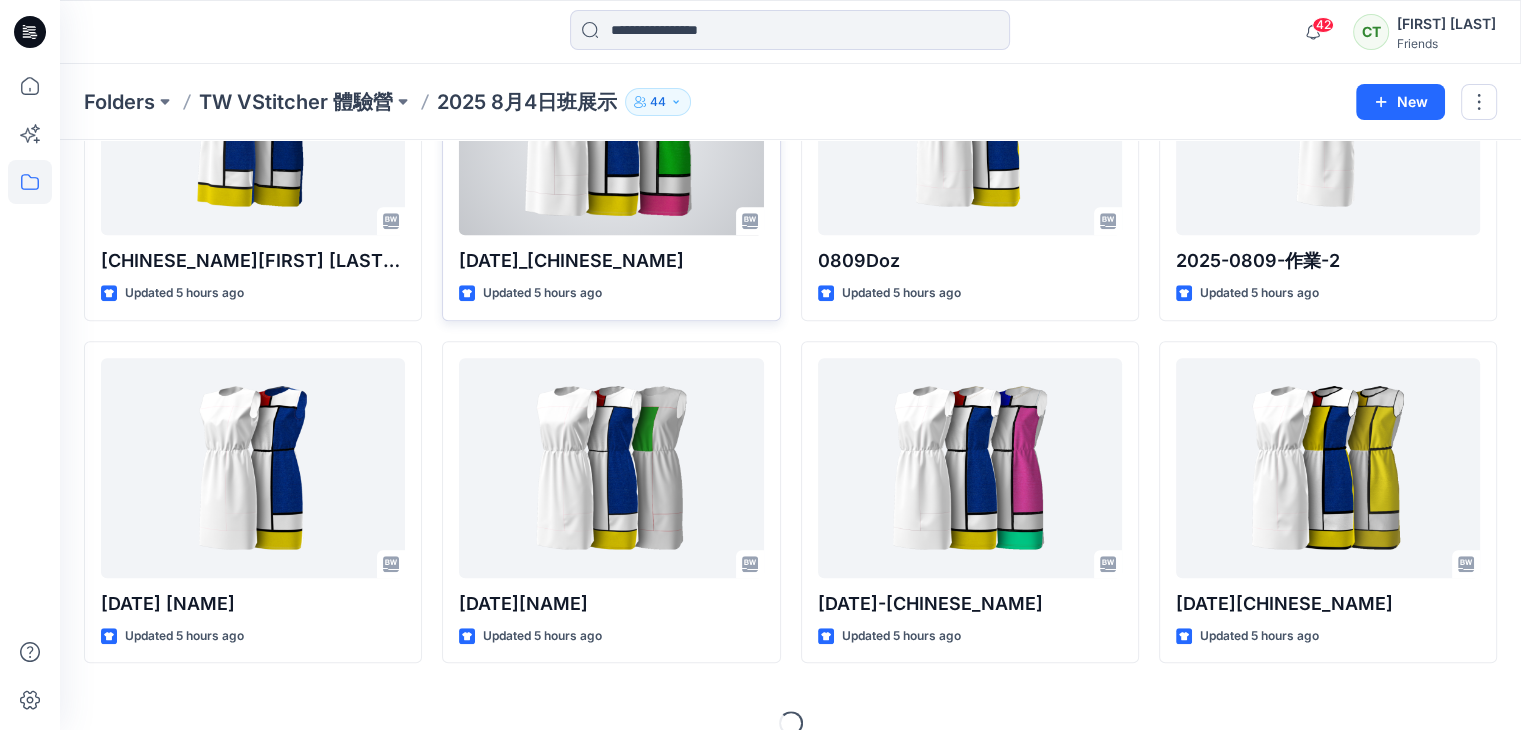 scroll, scrollTop: 1623, scrollLeft: 0, axis: vertical 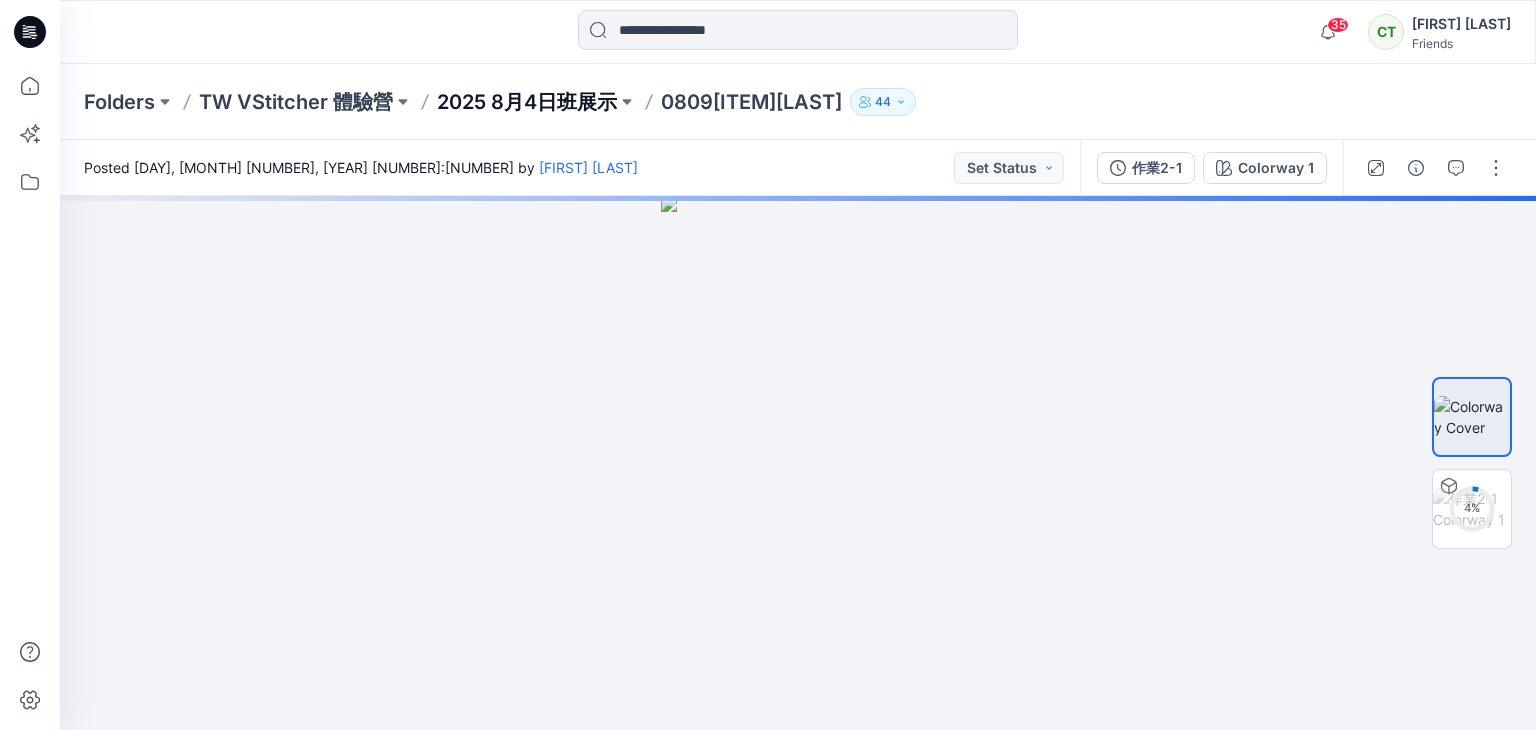 click on "2025 8月4日班展示" at bounding box center [527, 102] 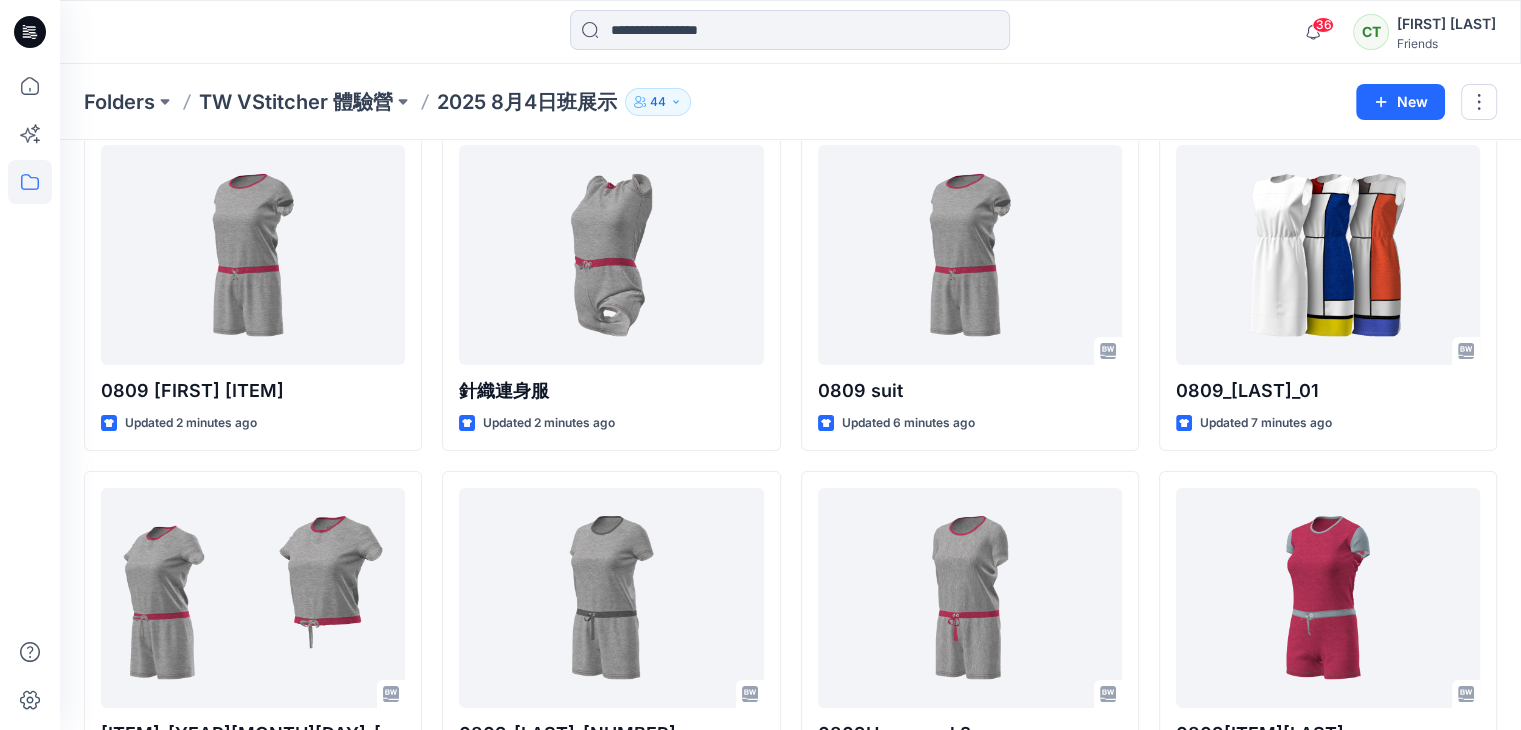 scroll, scrollTop: 0, scrollLeft: 0, axis: both 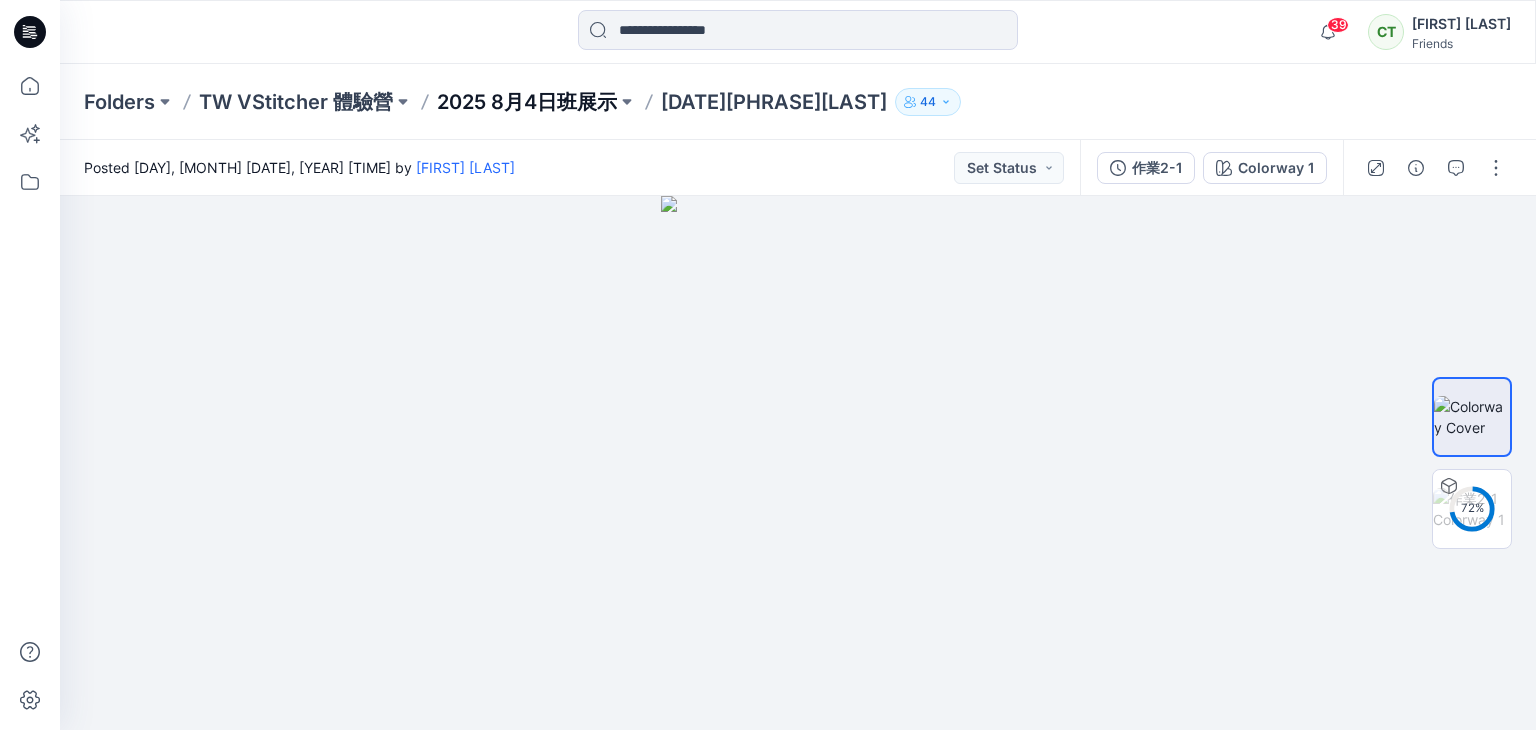 click on "2025 8月4日班展示" at bounding box center [527, 102] 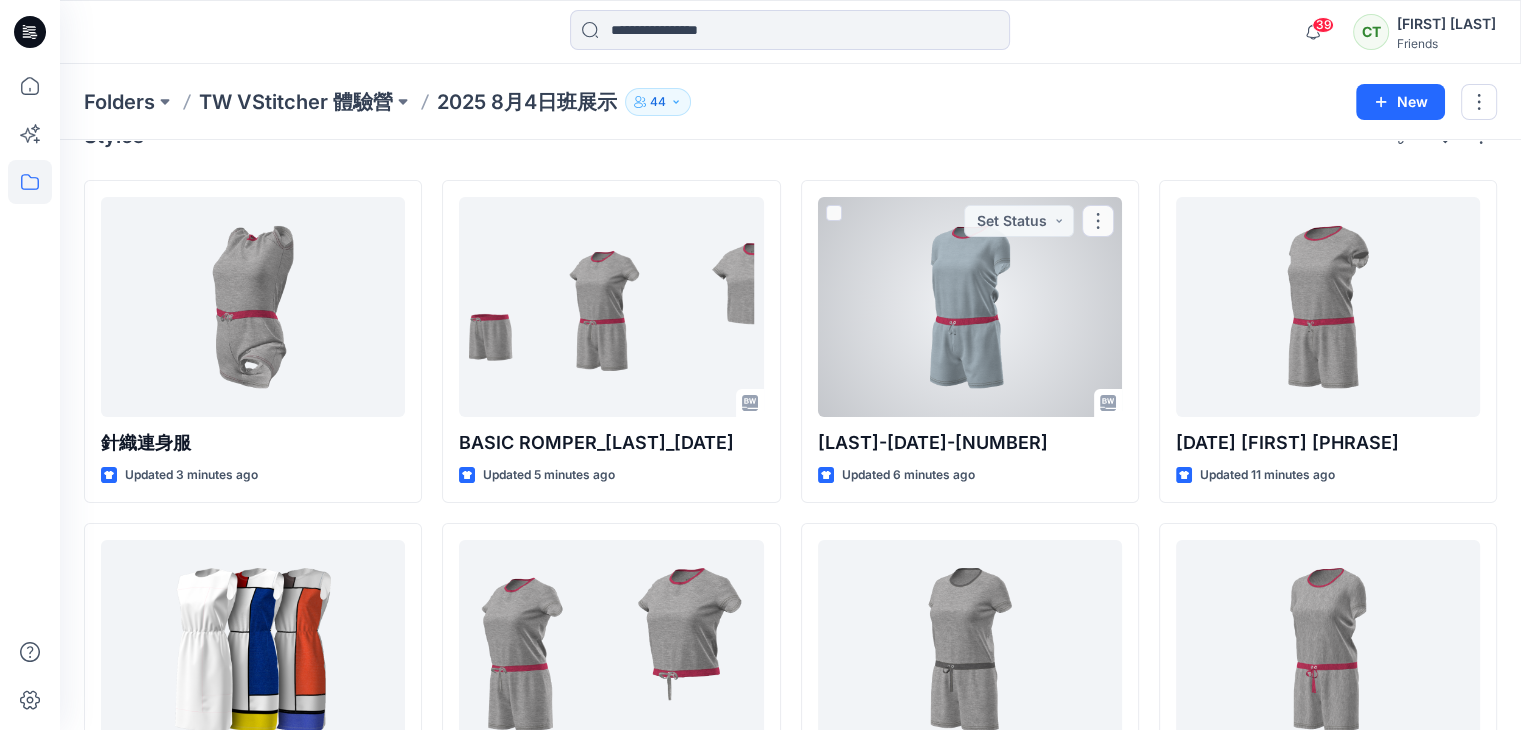 scroll, scrollTop: 0, scrollLeft: 0, axis: both 